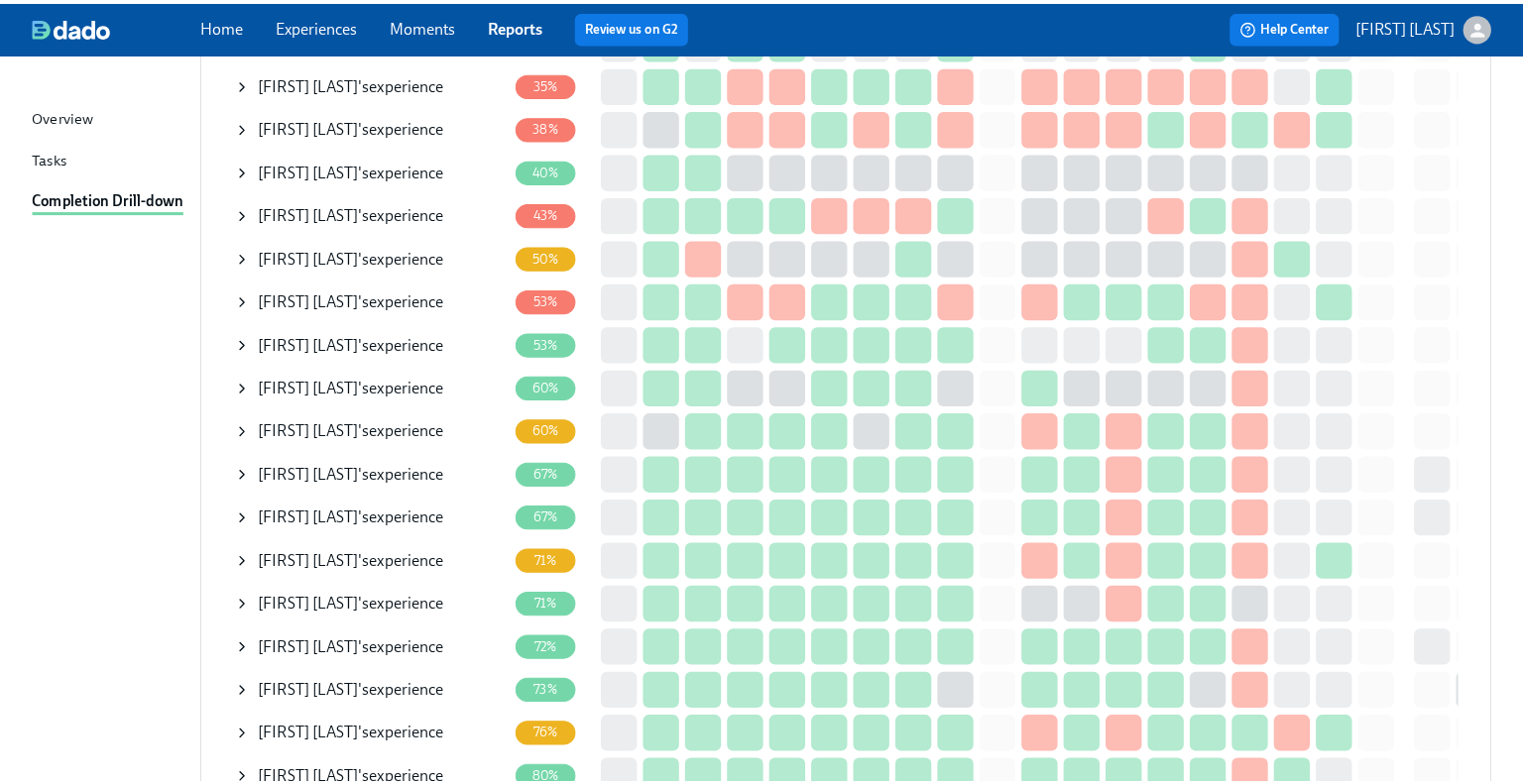 scroll, scrollTop: 496, scrollLeft: 0, axis: vertical 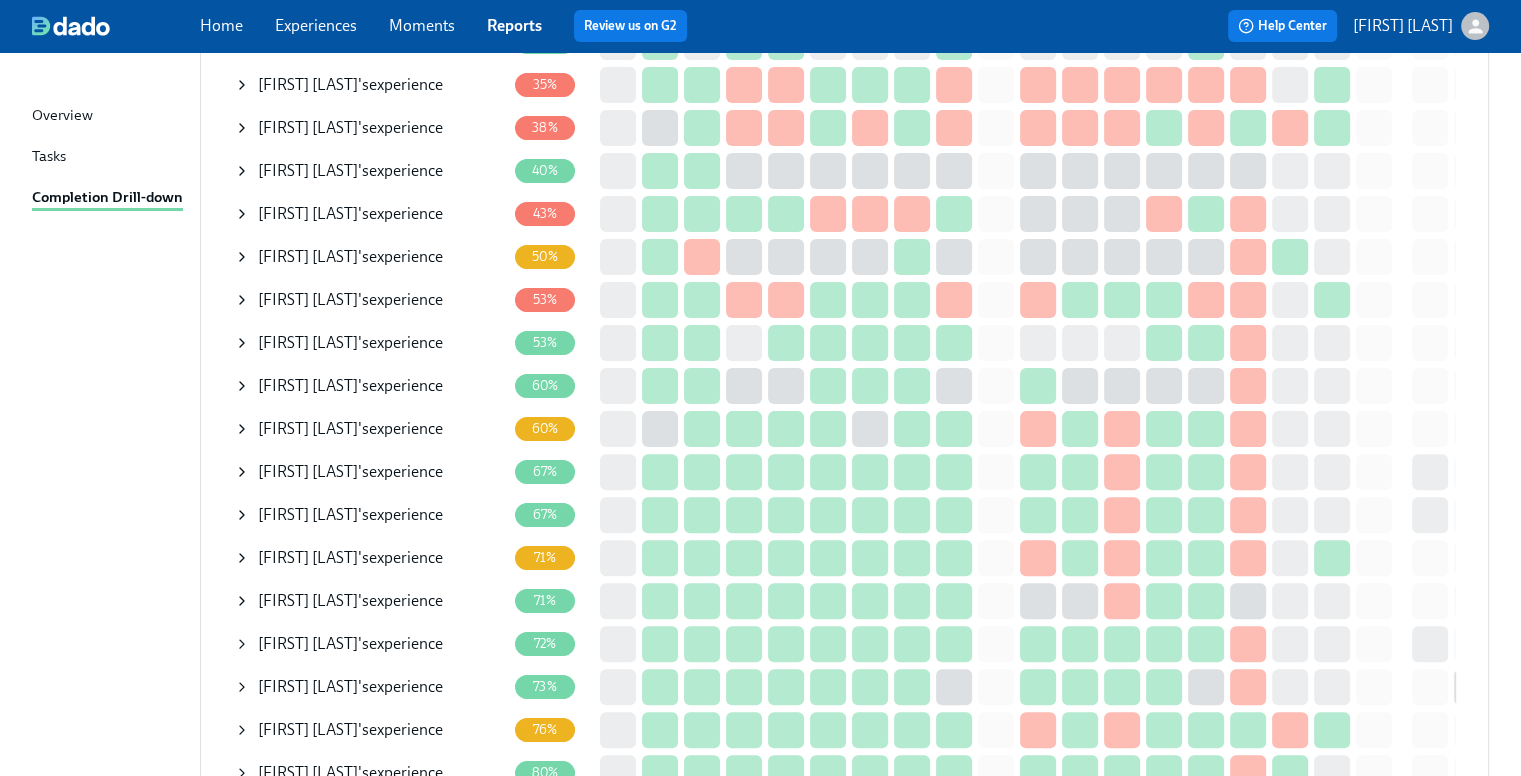 click on "[FIRST] [LAST]" at bounding box center (308, 299) 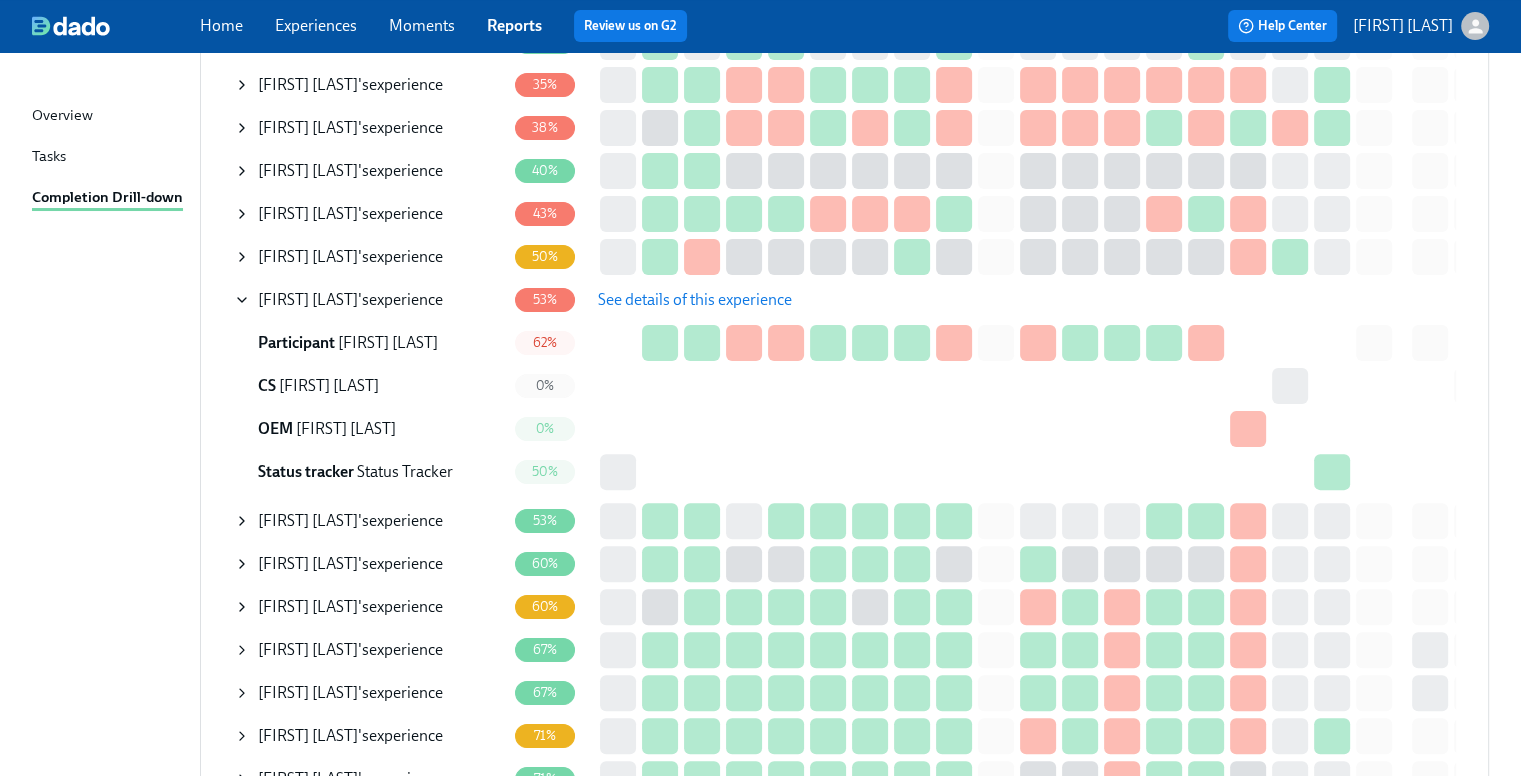 click on "See details of this experience" at bounding box center [695, 300] 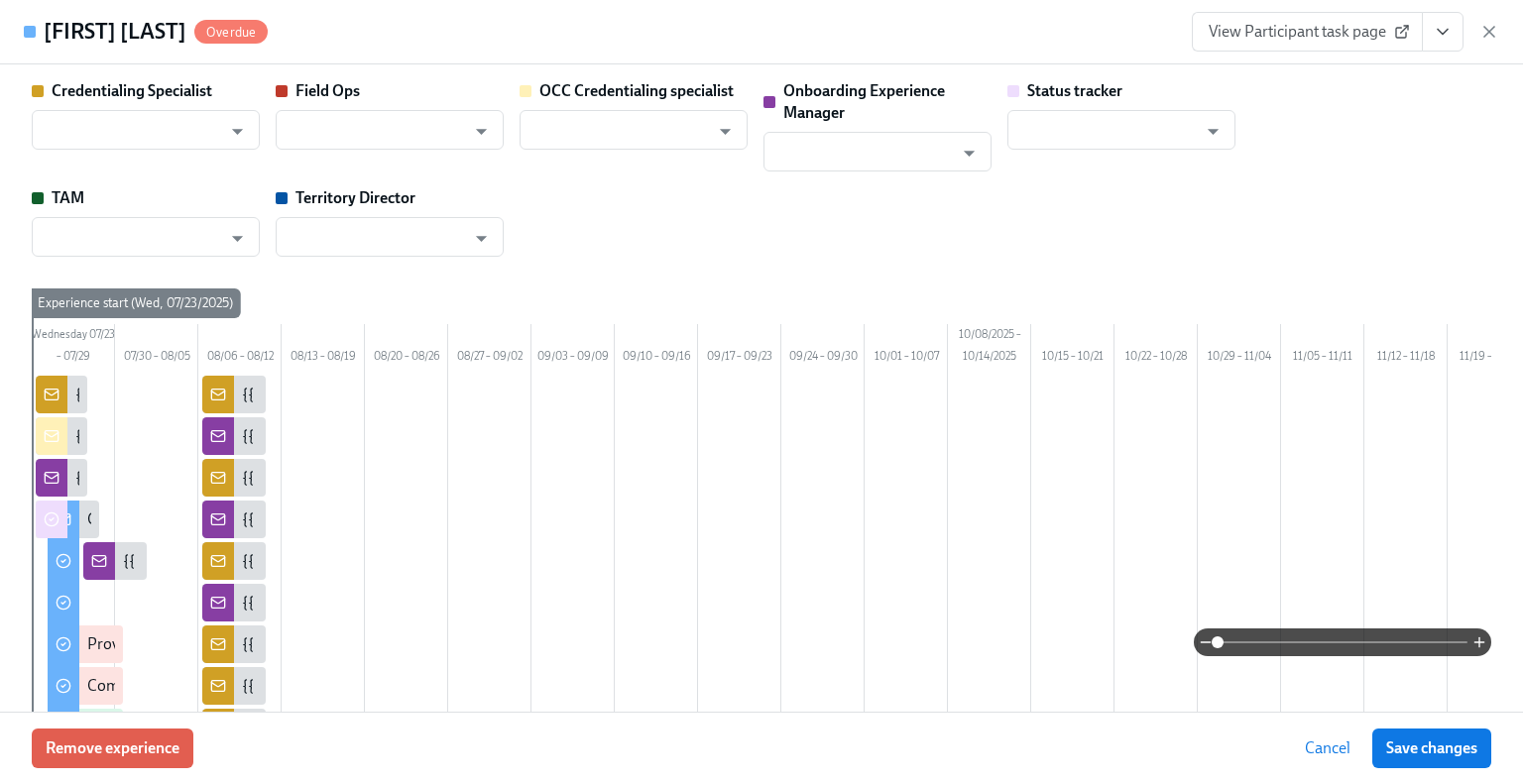 type on "[FIRST] [LAST]" 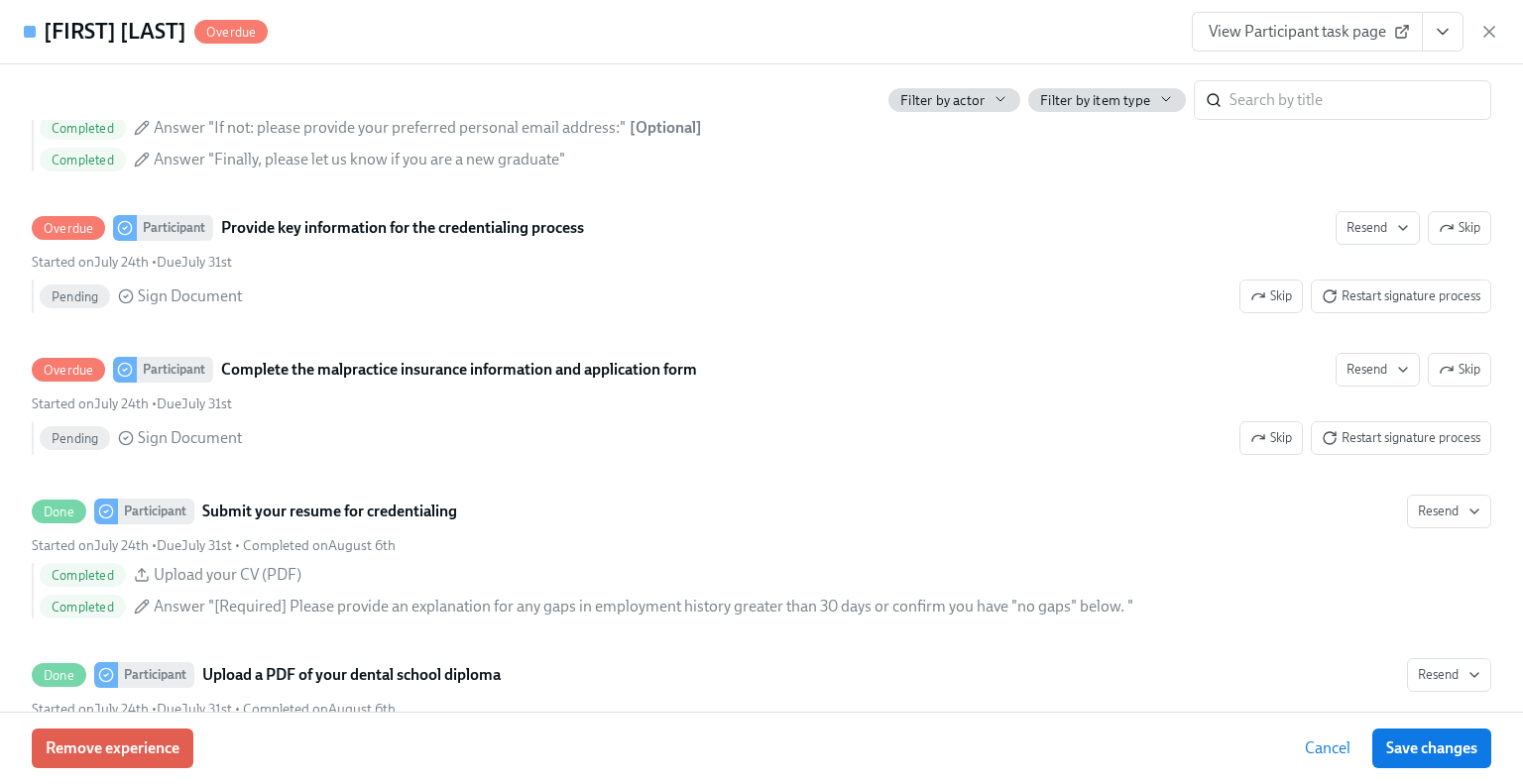 scroll, scrollTop: 2379, scrollLeft: 0, axis: vertical 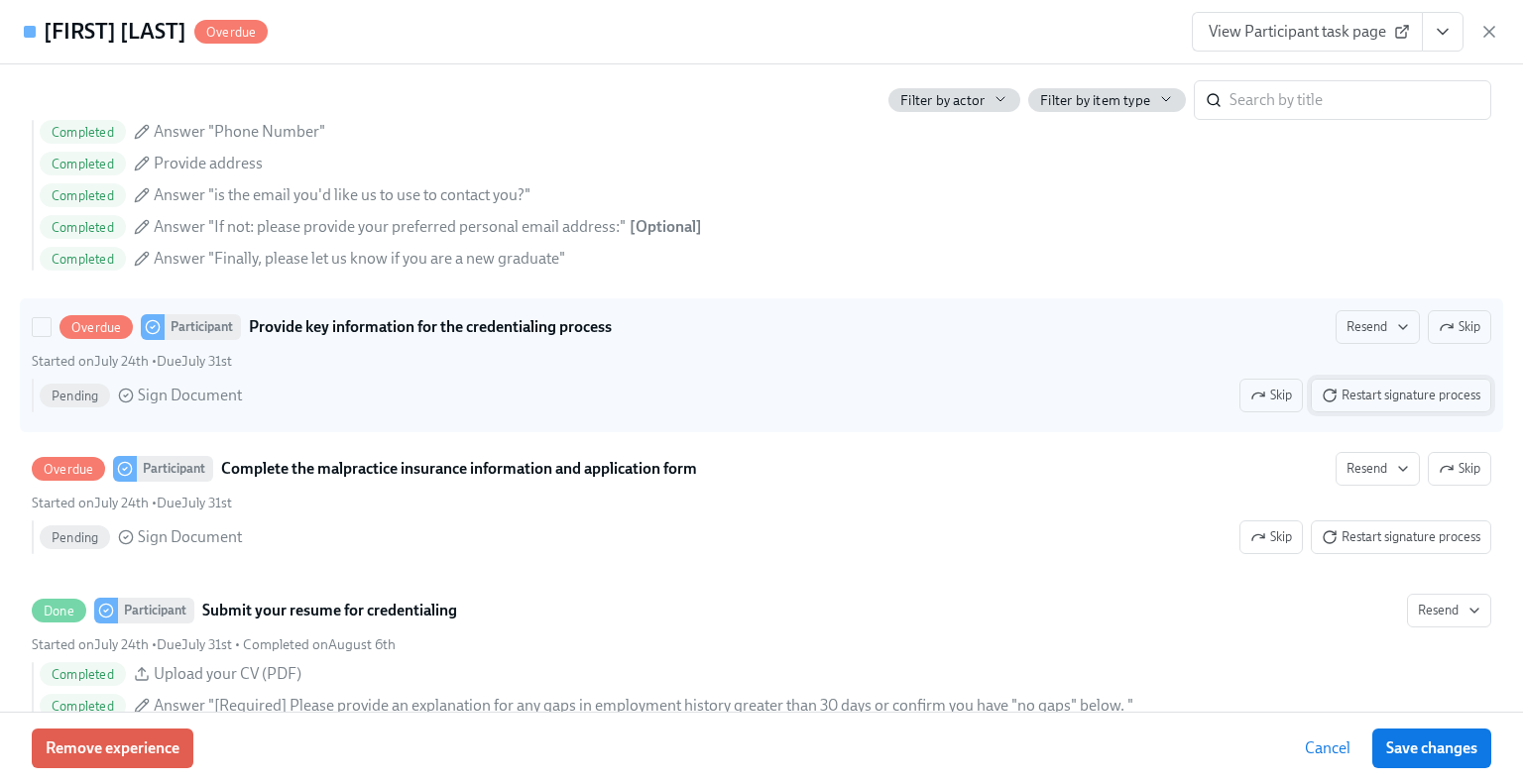 click on "Restart signature process" at bounding box center [1401, 395] 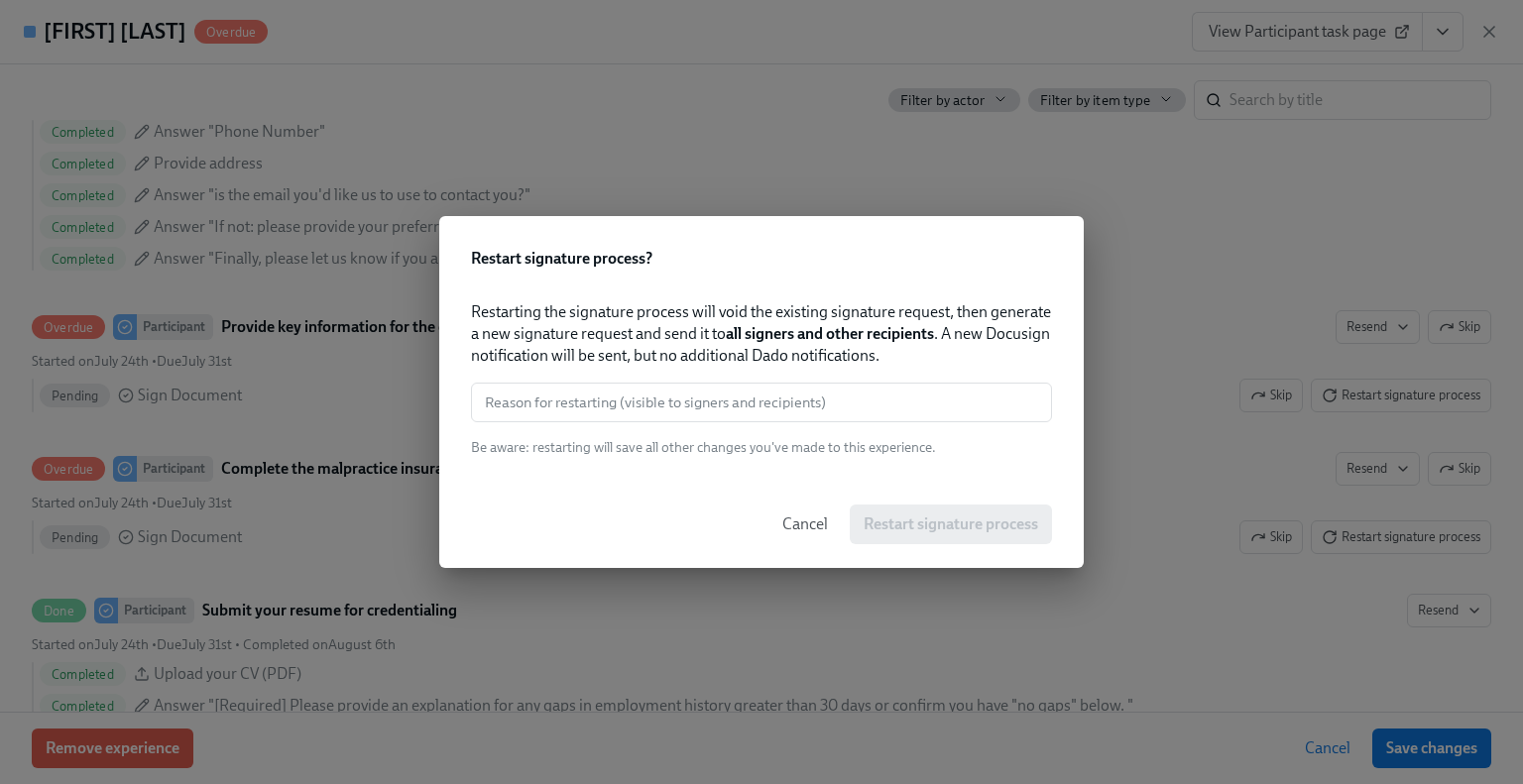 click at bounding box center (762, 402) 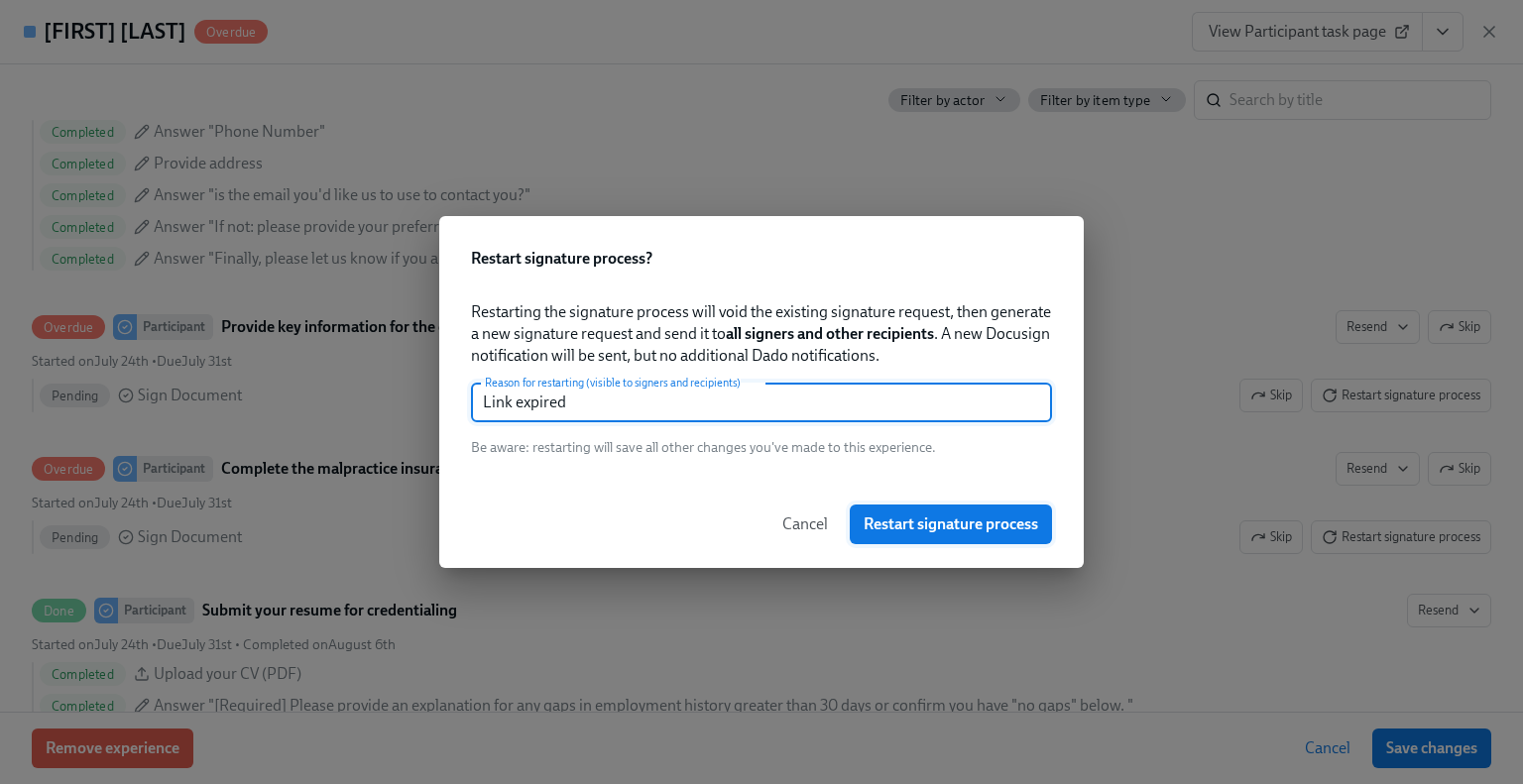 type on "Link expired" 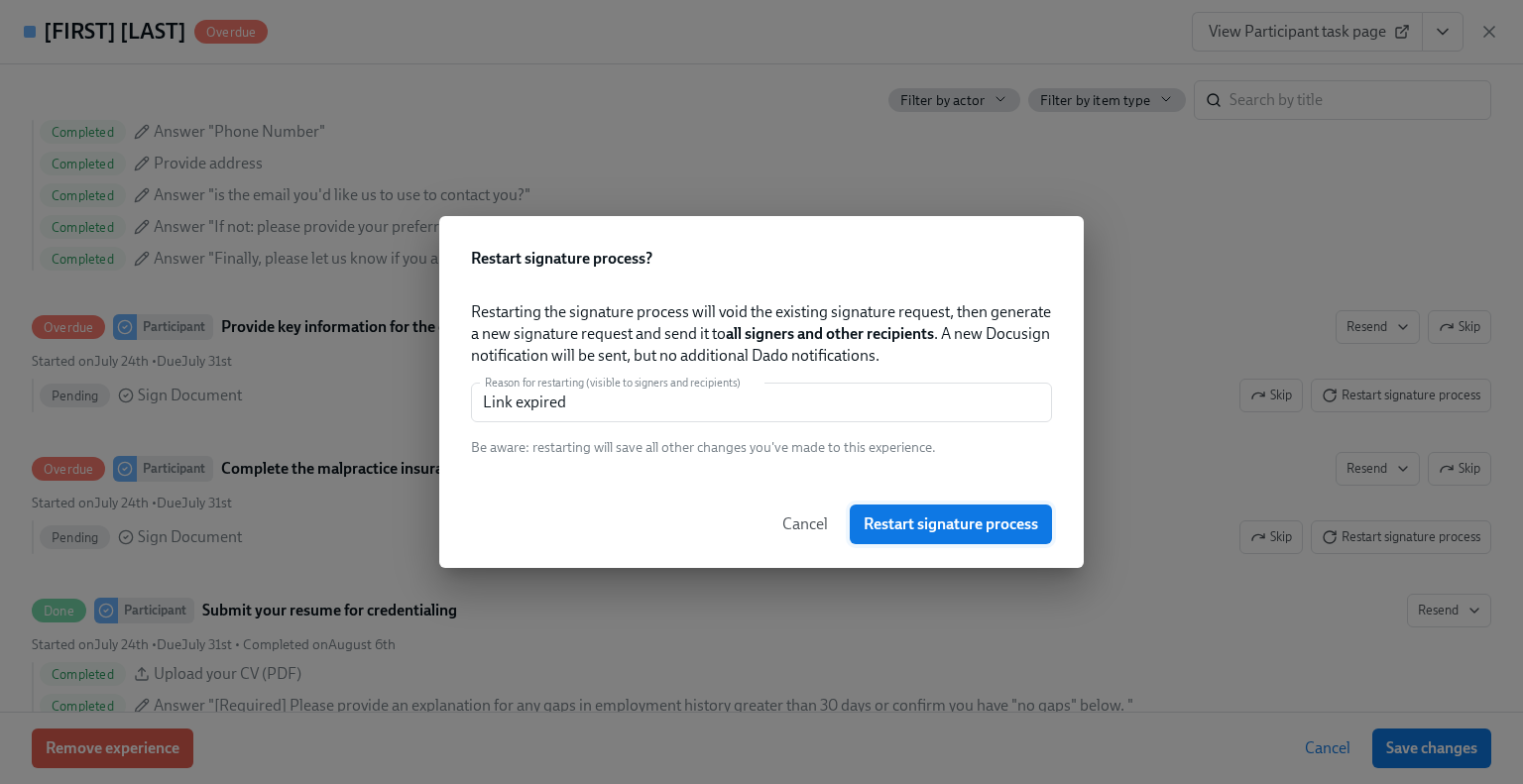 click on "Restart signature process" at bounding box center [951, 524] 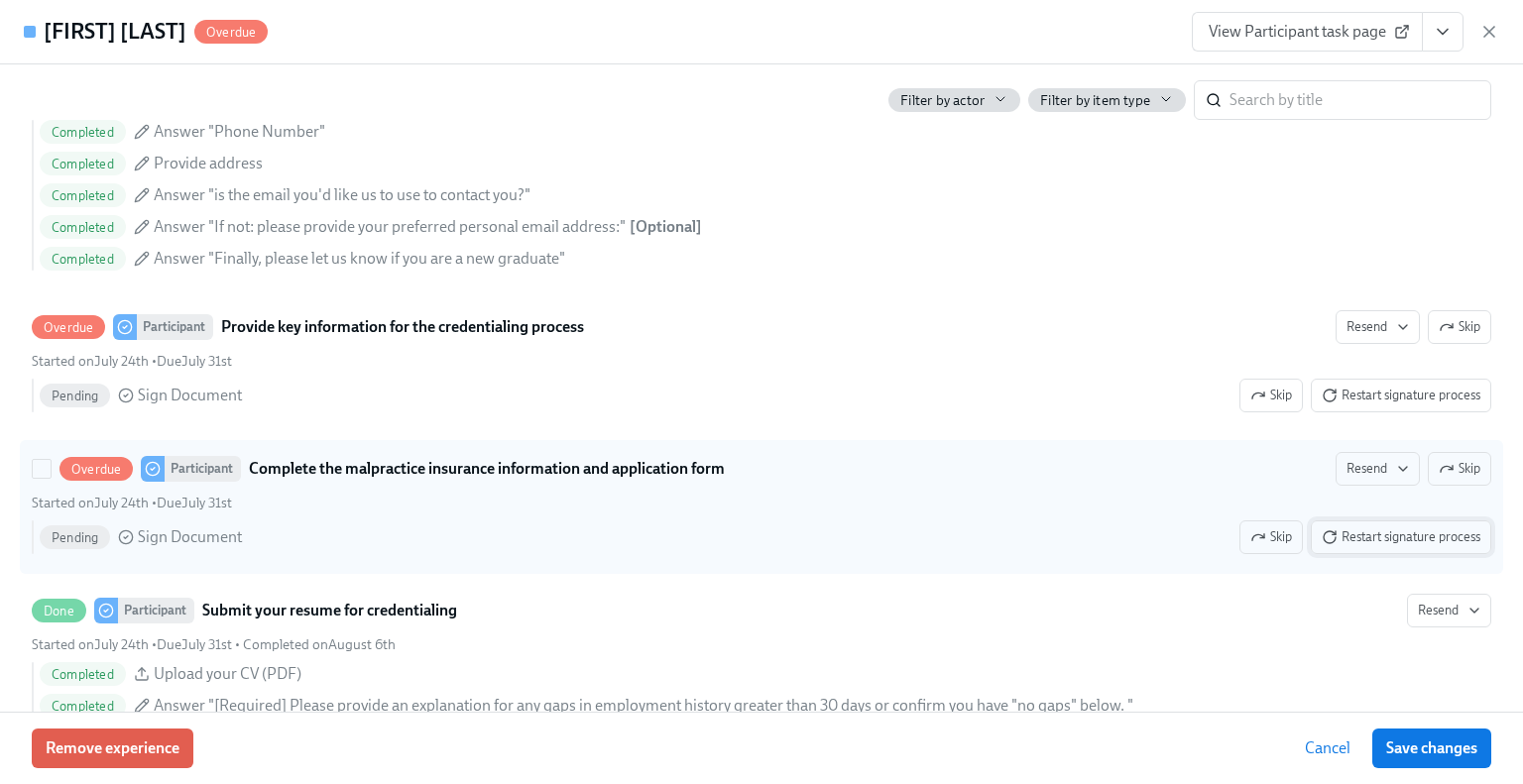 click on "Restart signature process" at bounding box center [1401, 537] 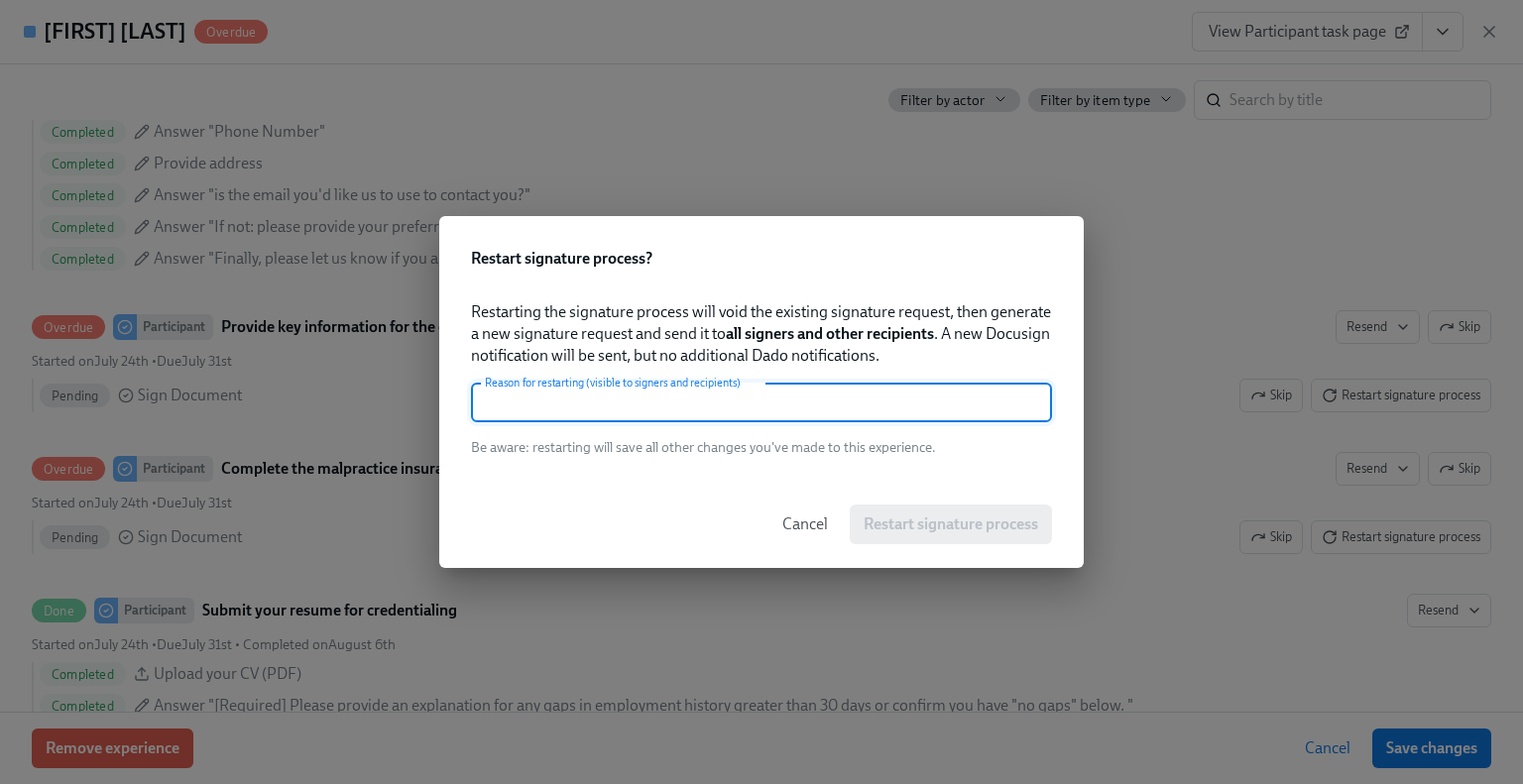 click at bounding box center (762, 402) 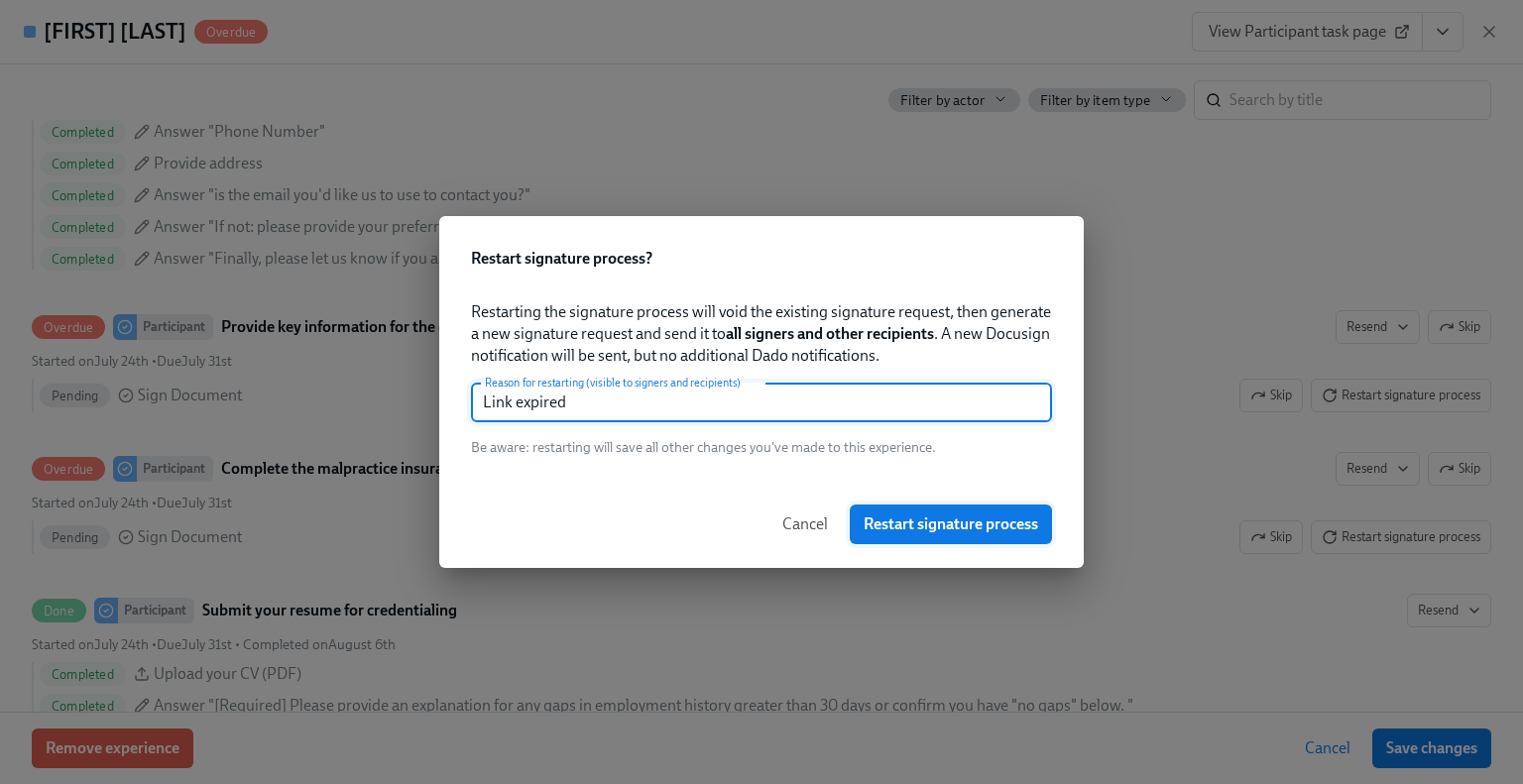 type on "Link expired" 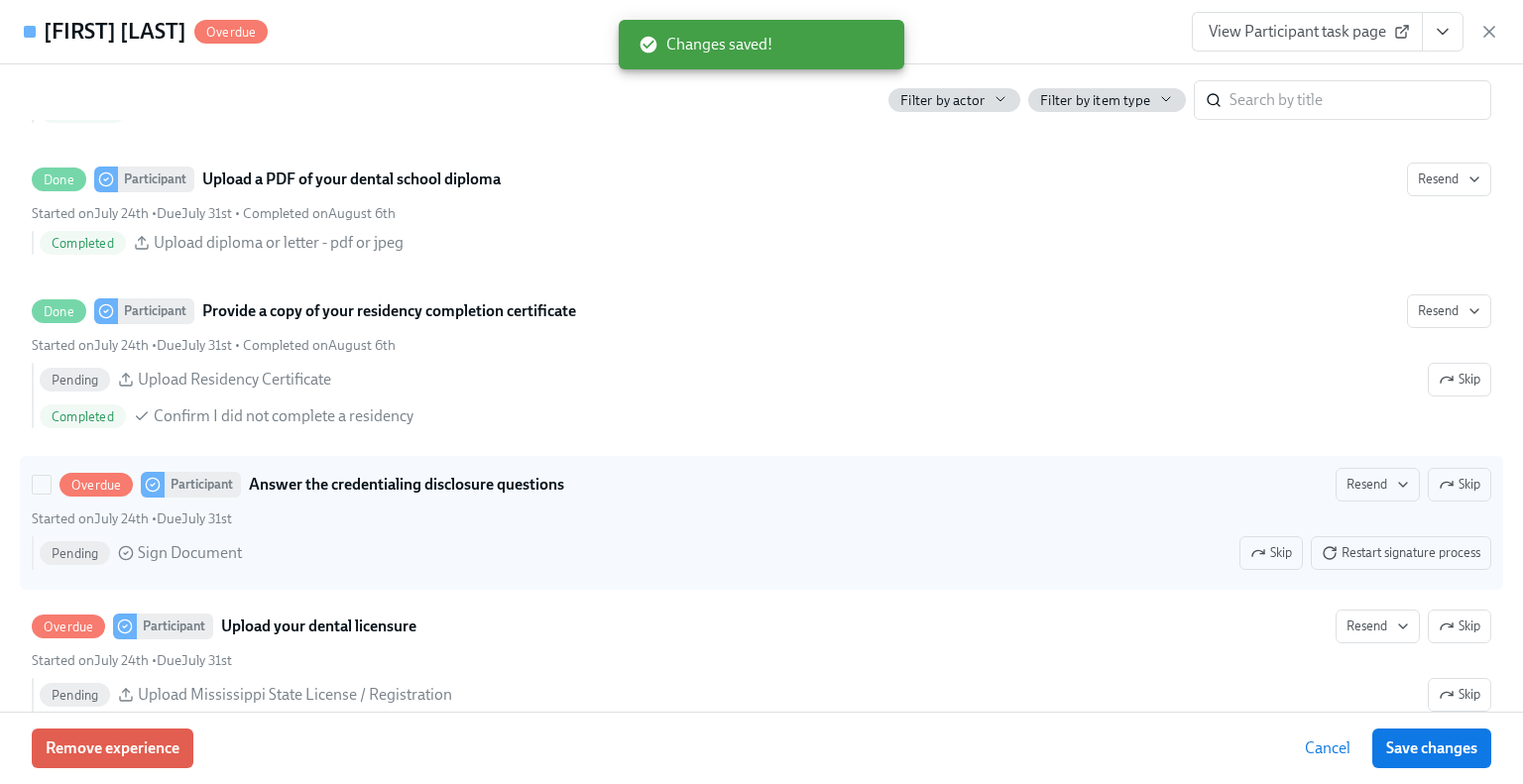 scroll, scrollTop: 3073, scrollLeft: 0, axis: vertical 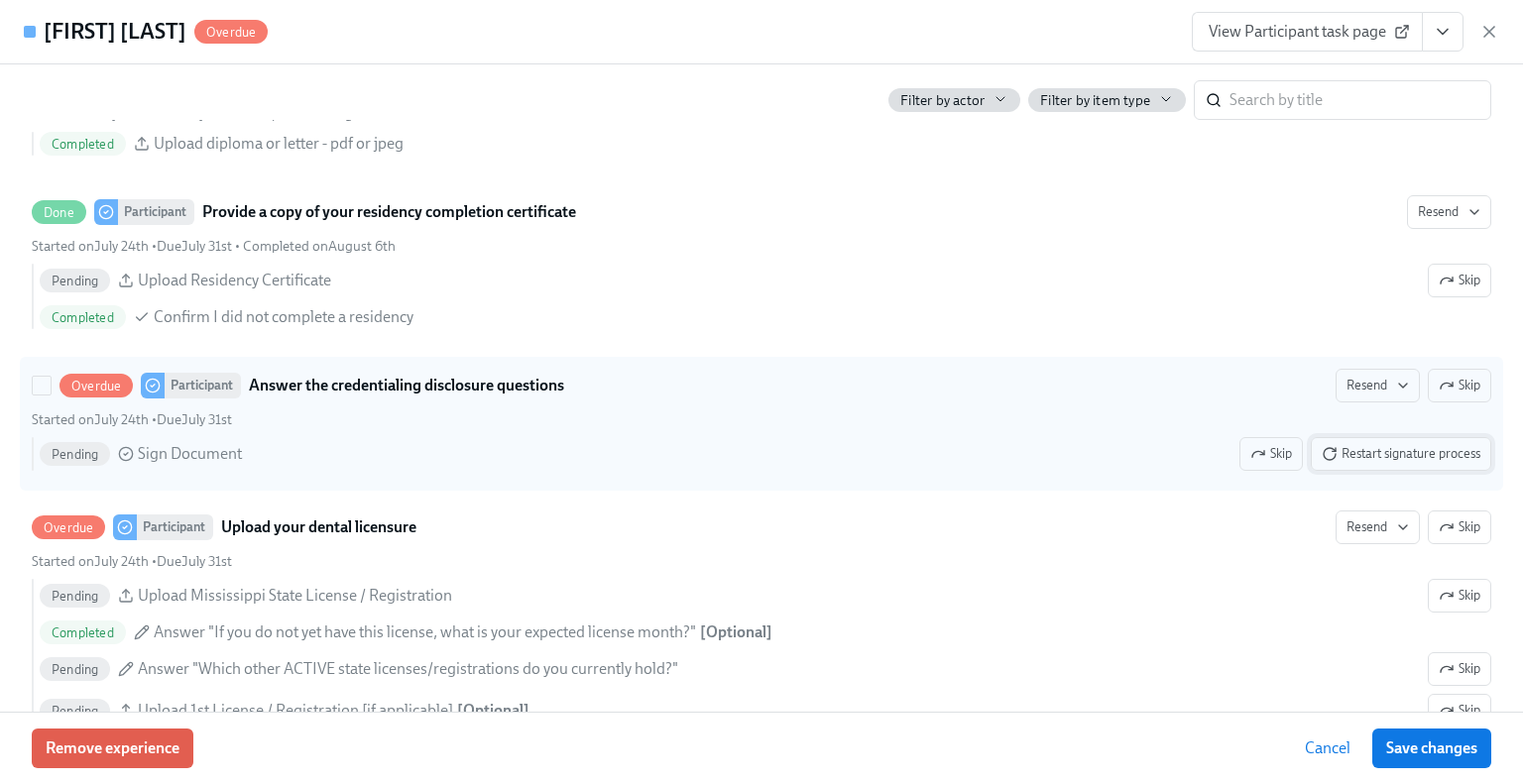 click on "Restart signature process" at bounding box center [1401, 454] 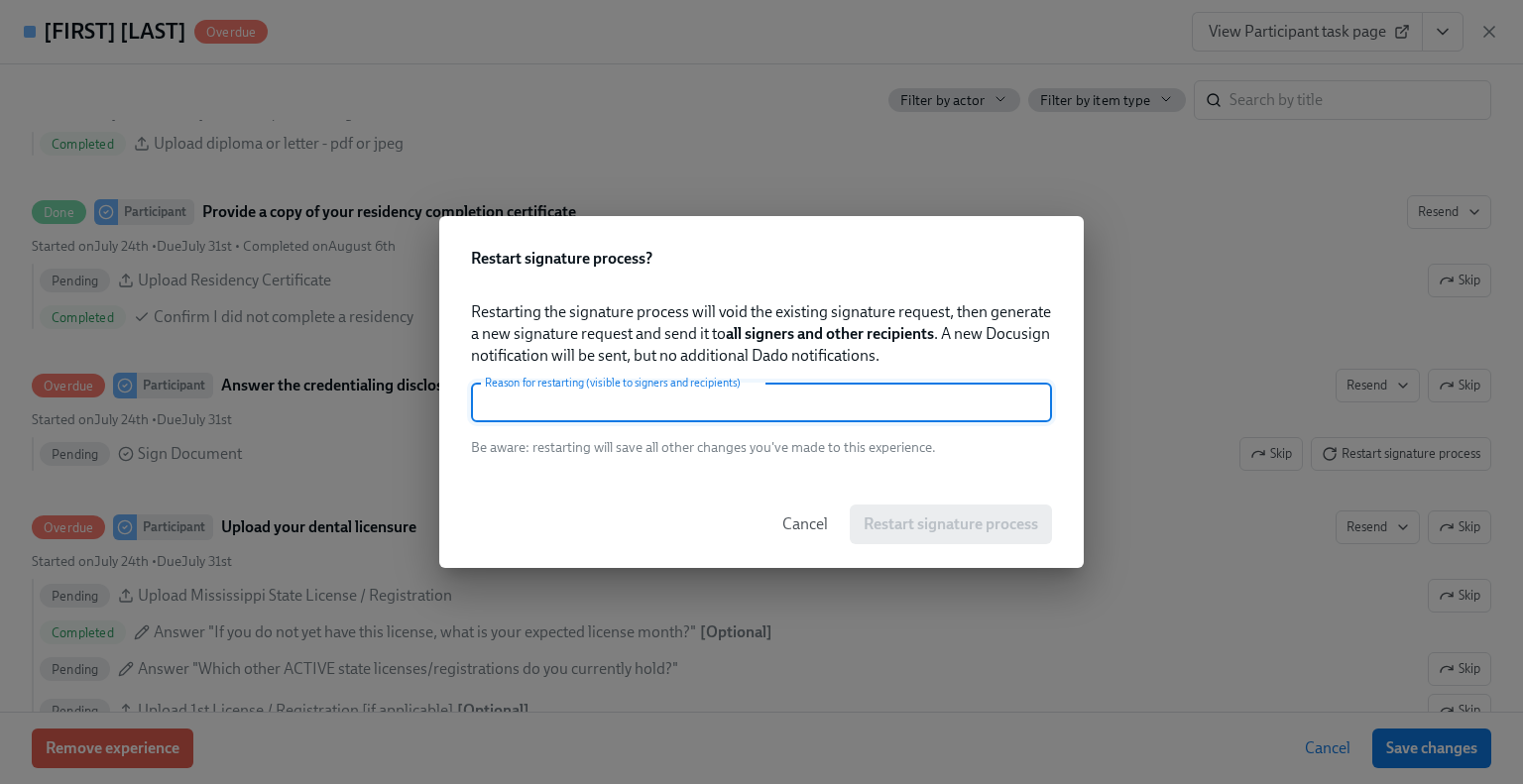 click at bounding box center (762, 402) 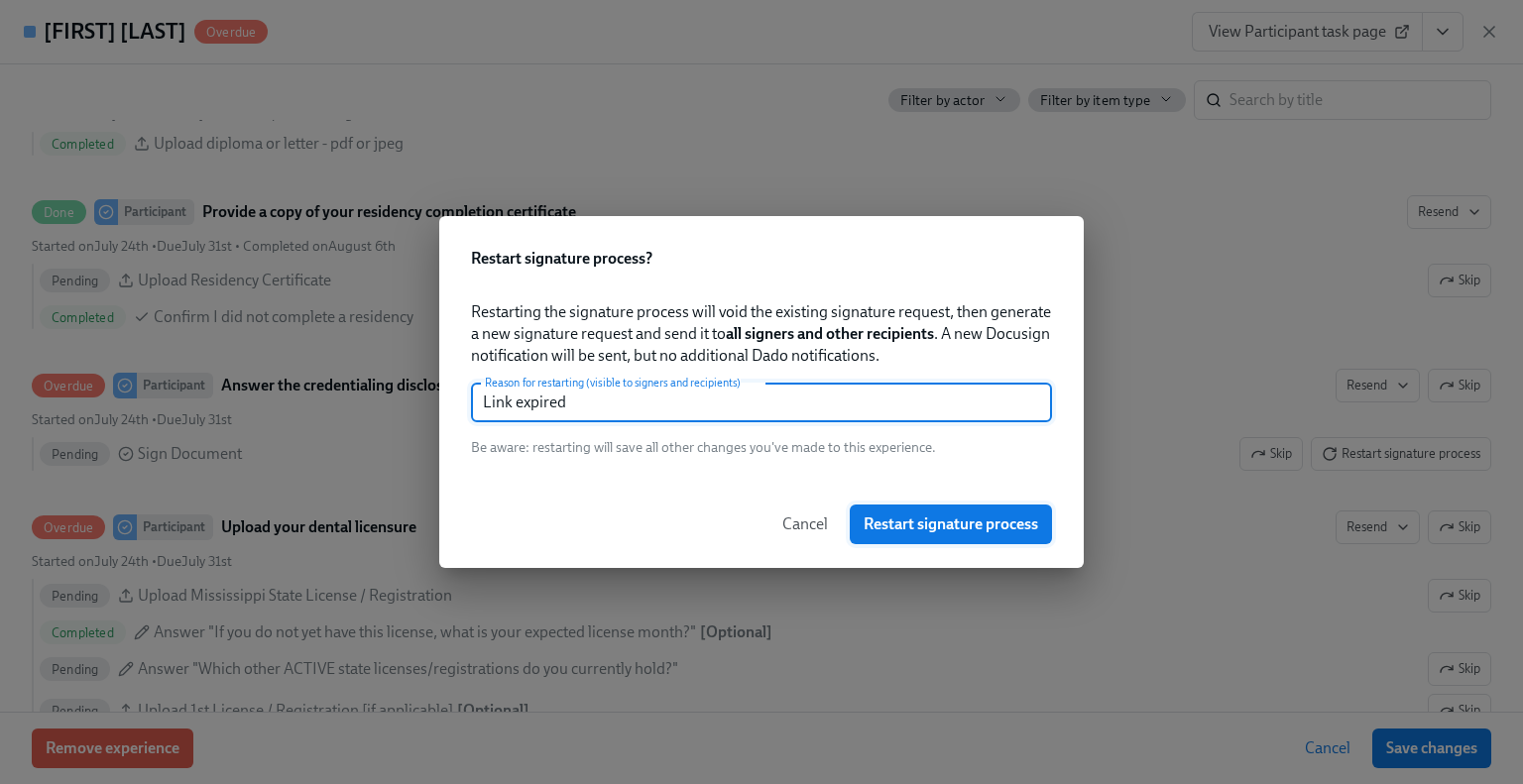 type on "Link expired" 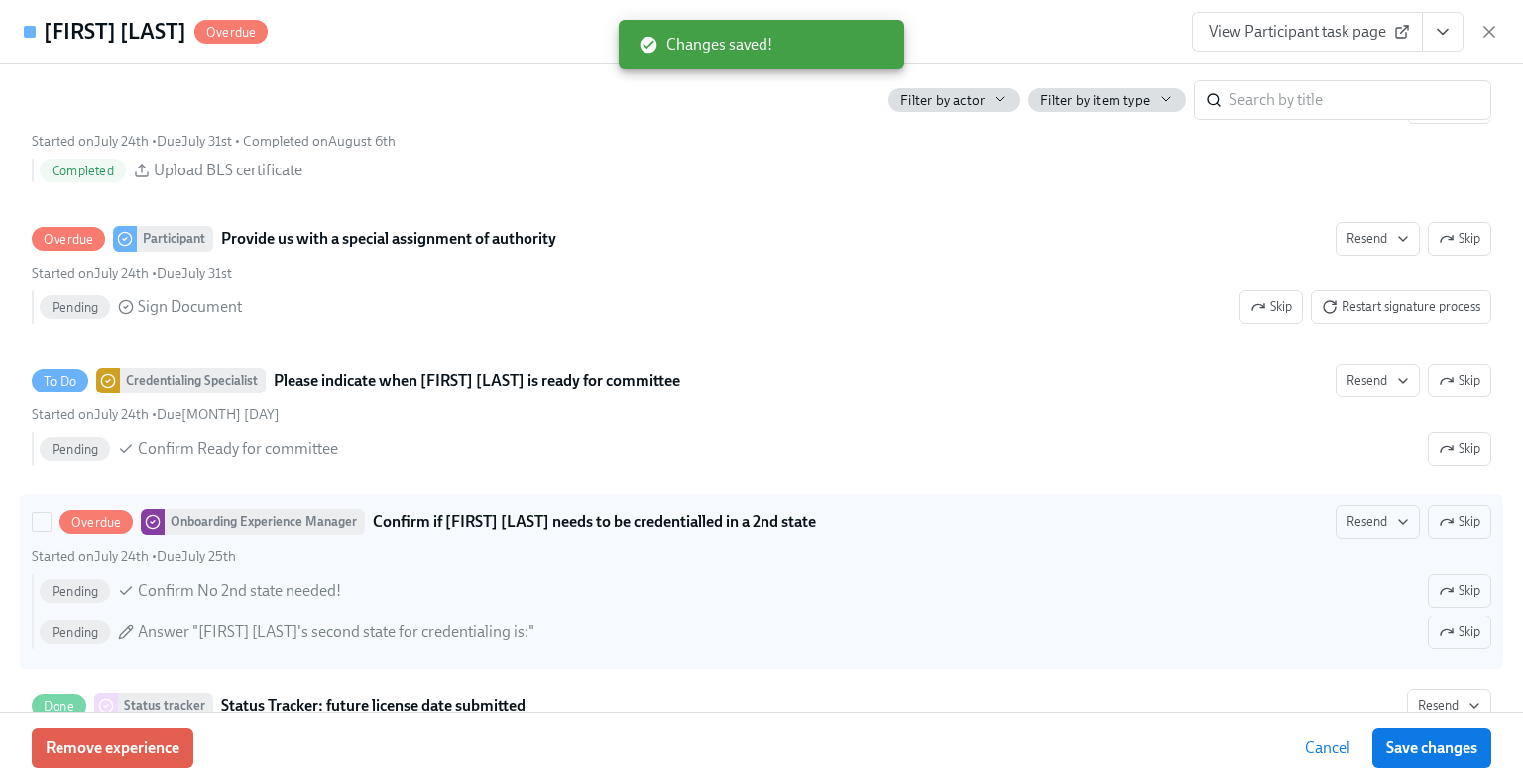 scroll, scrollTop: 4262, scrollLeft: 0, axis: vertical 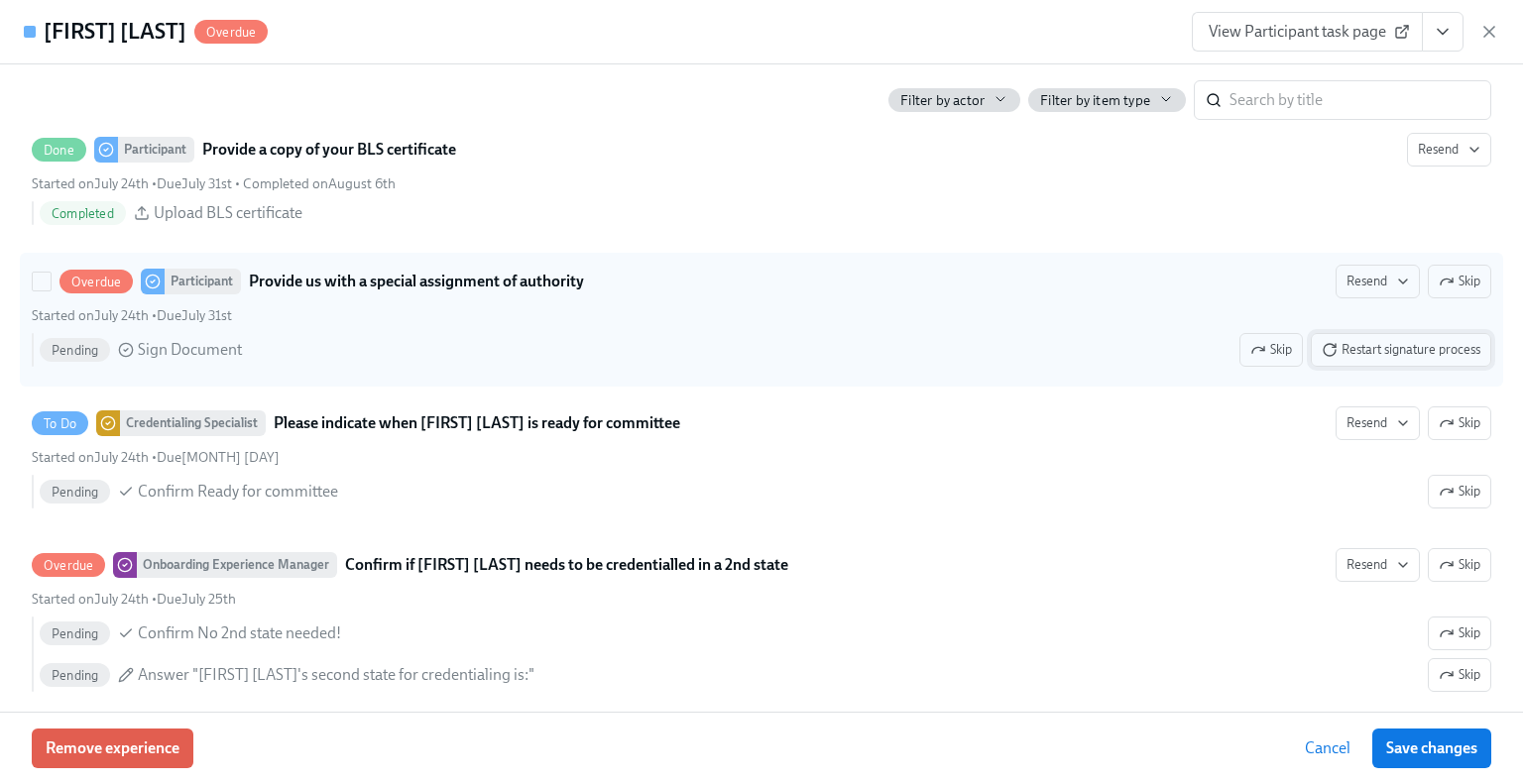 click on "Restart signature process" at bounding box center [1401, 350] 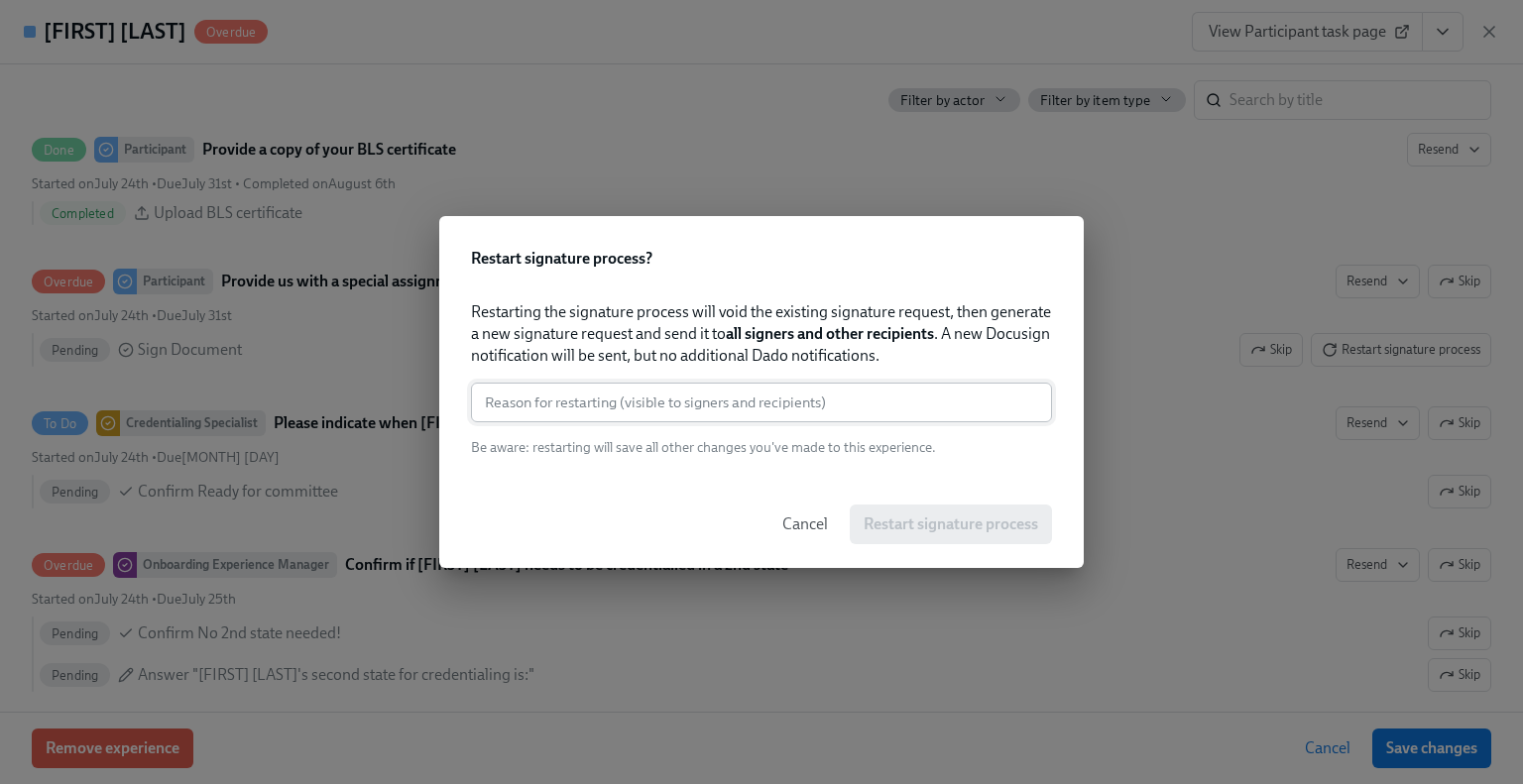 click at bounding box center [762, 402] 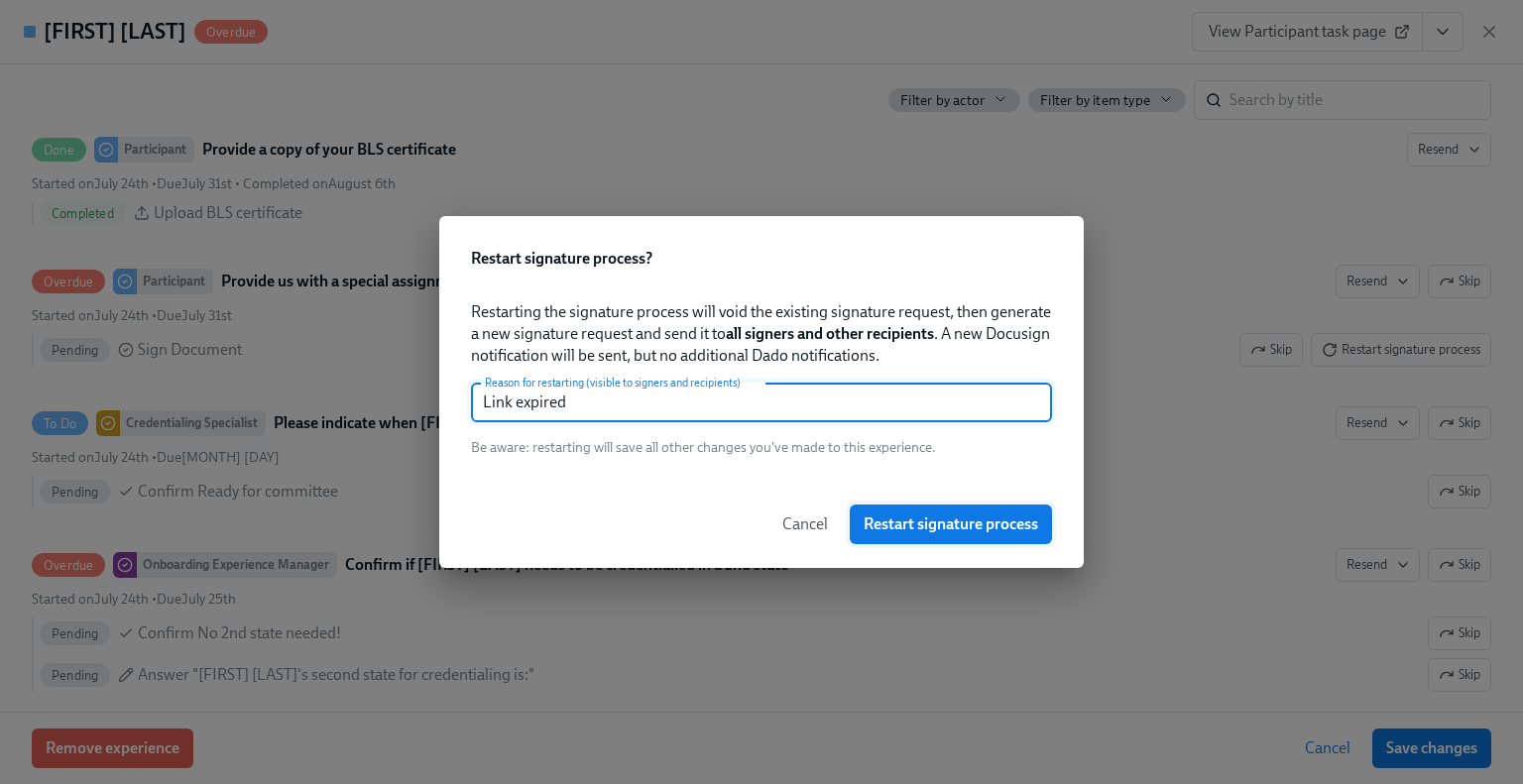 type on "Link expired" 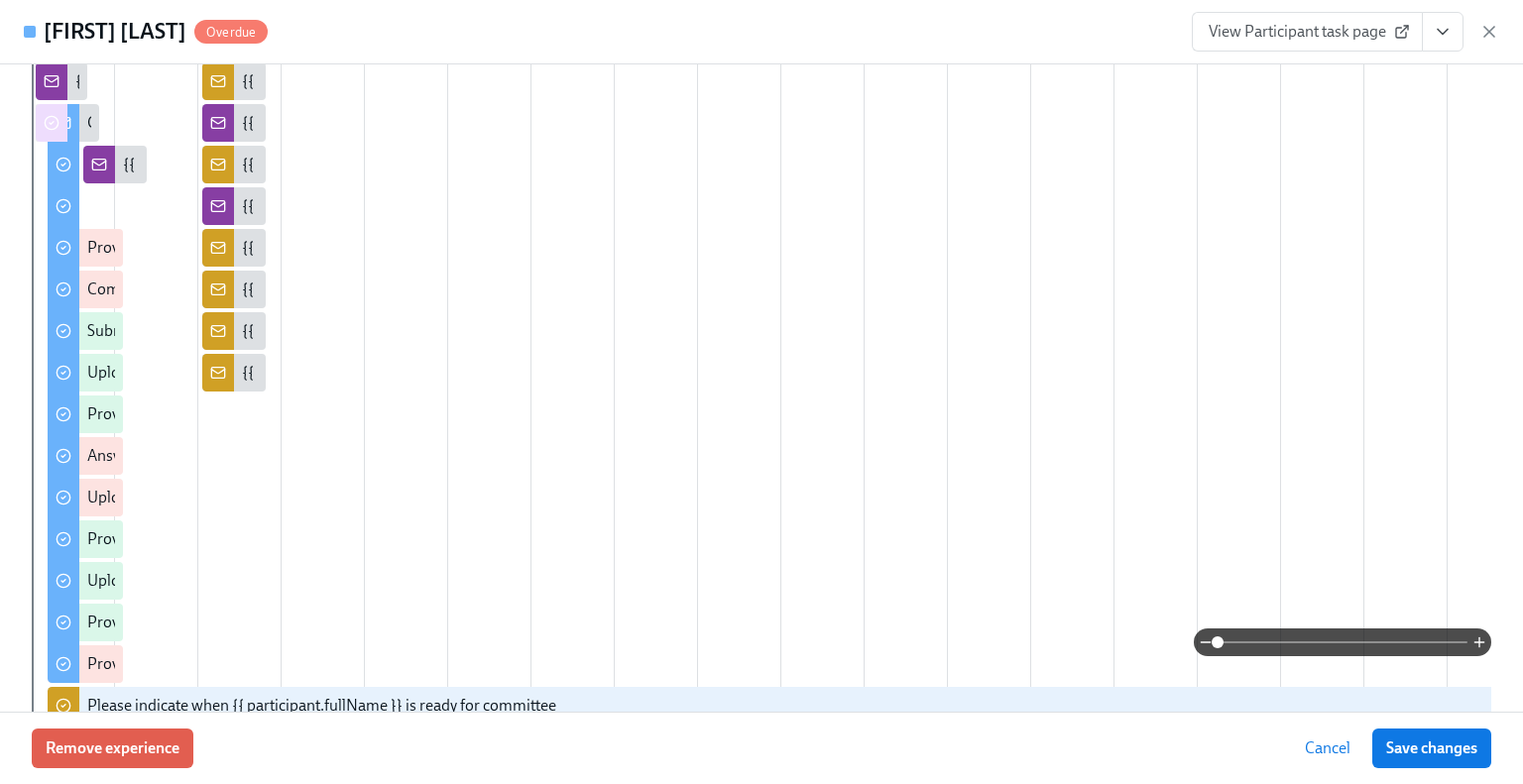 scroll, scrollTop: 0, scrollLeft: 0, axis: both 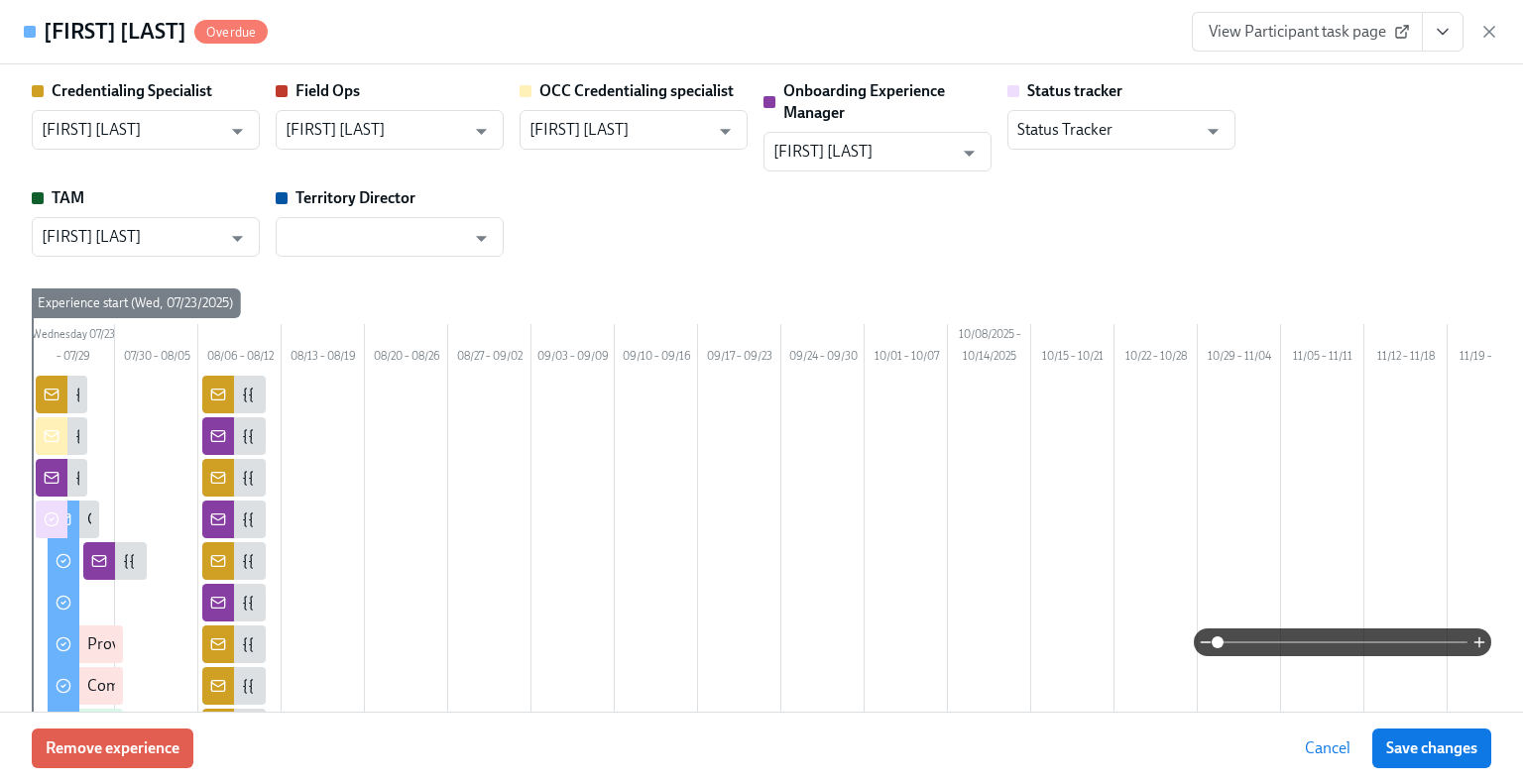 drag, startPoint x: 1453, startPoint y: 753, endPoint x: 1009, endPoint y: 780, distance: 444.8202 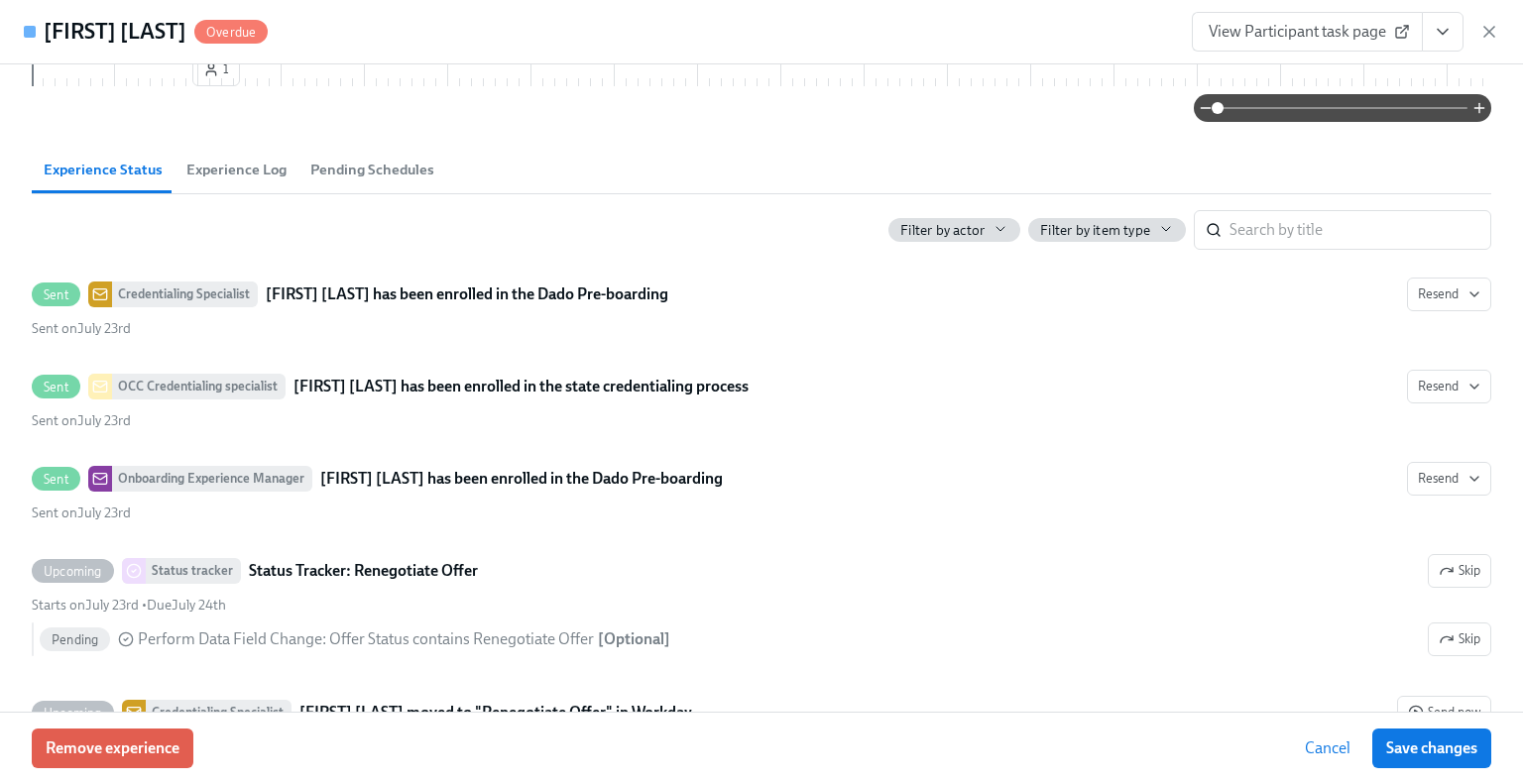 scroll, scrollTop: 991, scrollLeft: 0, axis: vertical 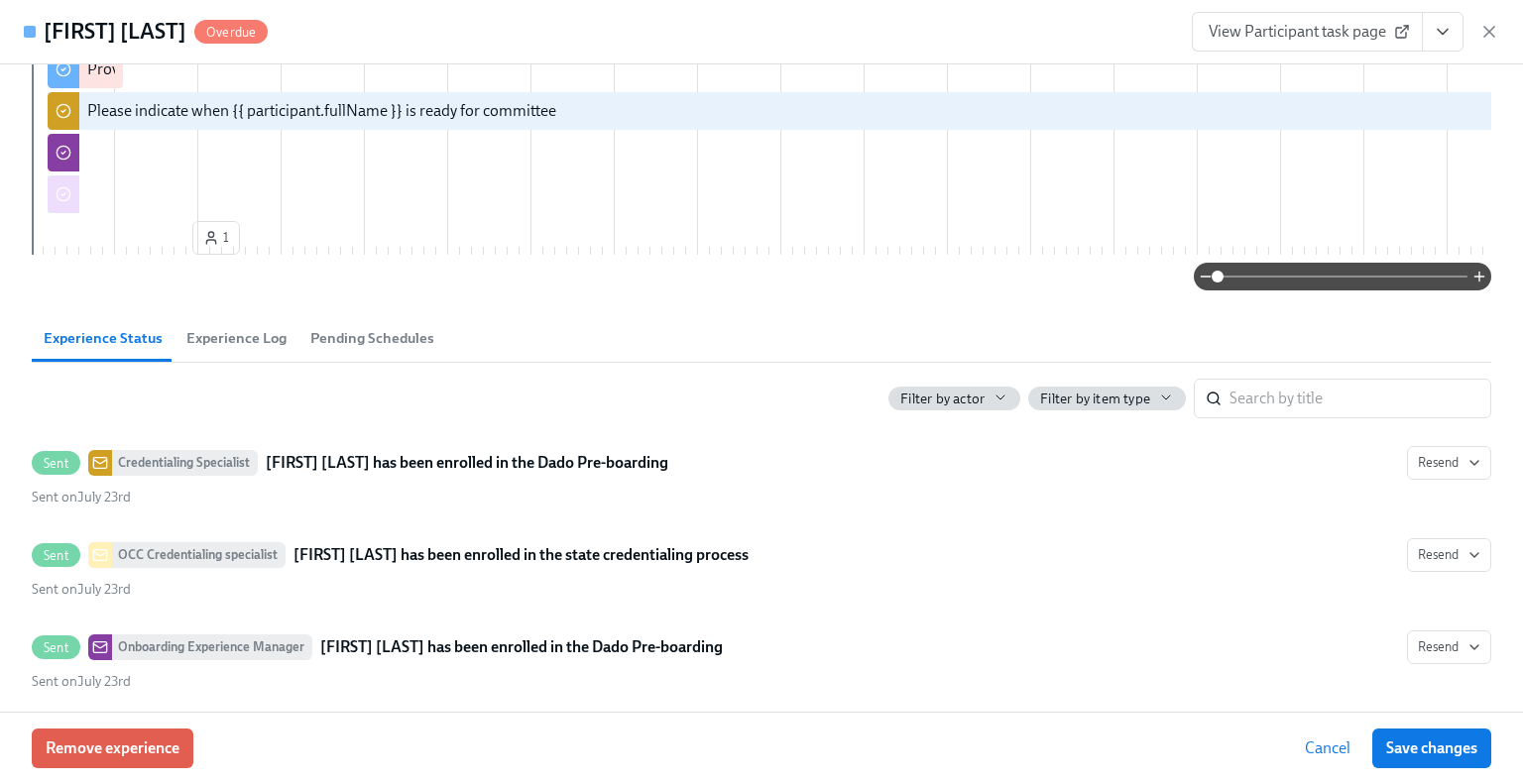 click on "Experience Log" at bounding box center [236, 338] 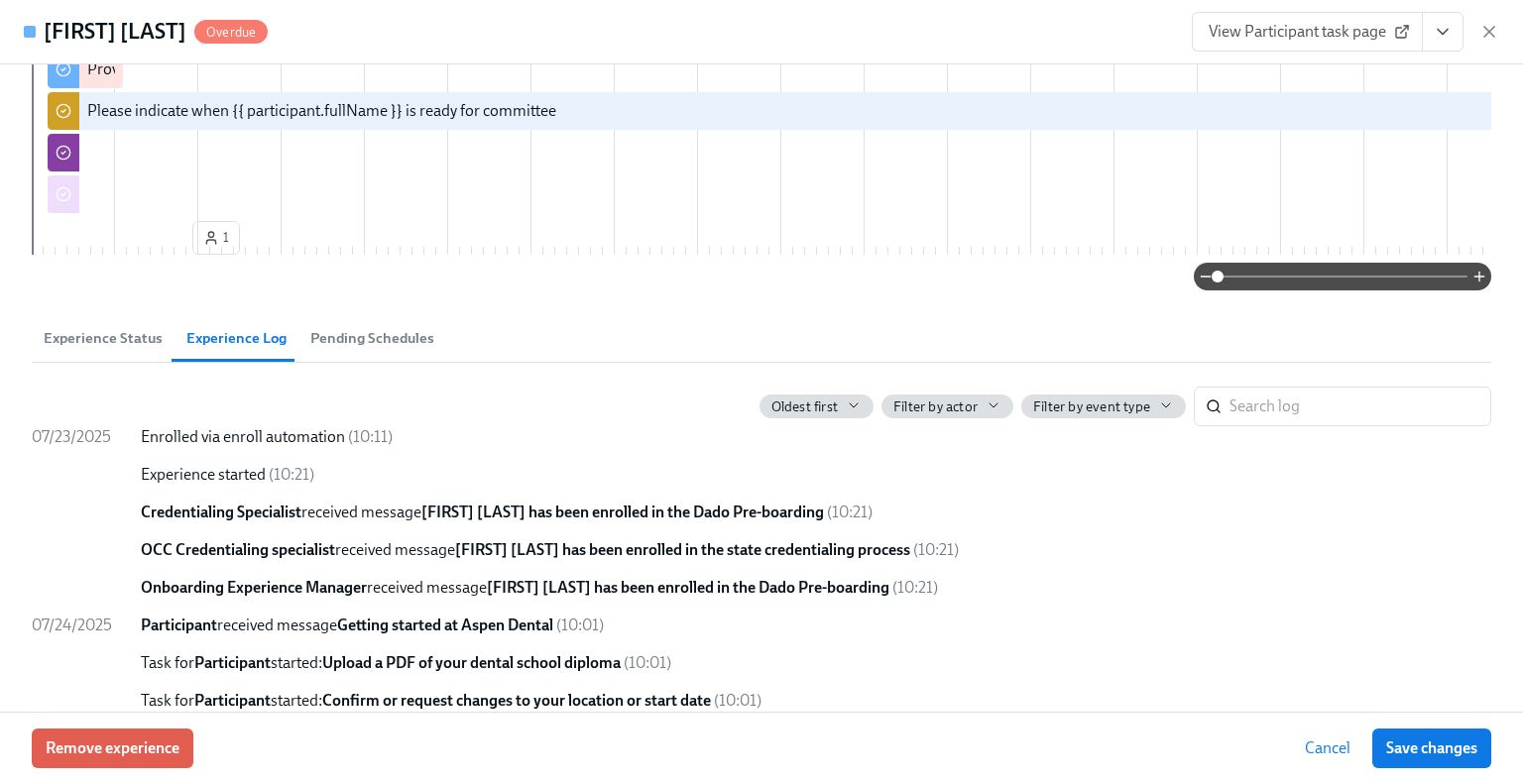 click on "Experience Status" at bounding box center (103, 338) 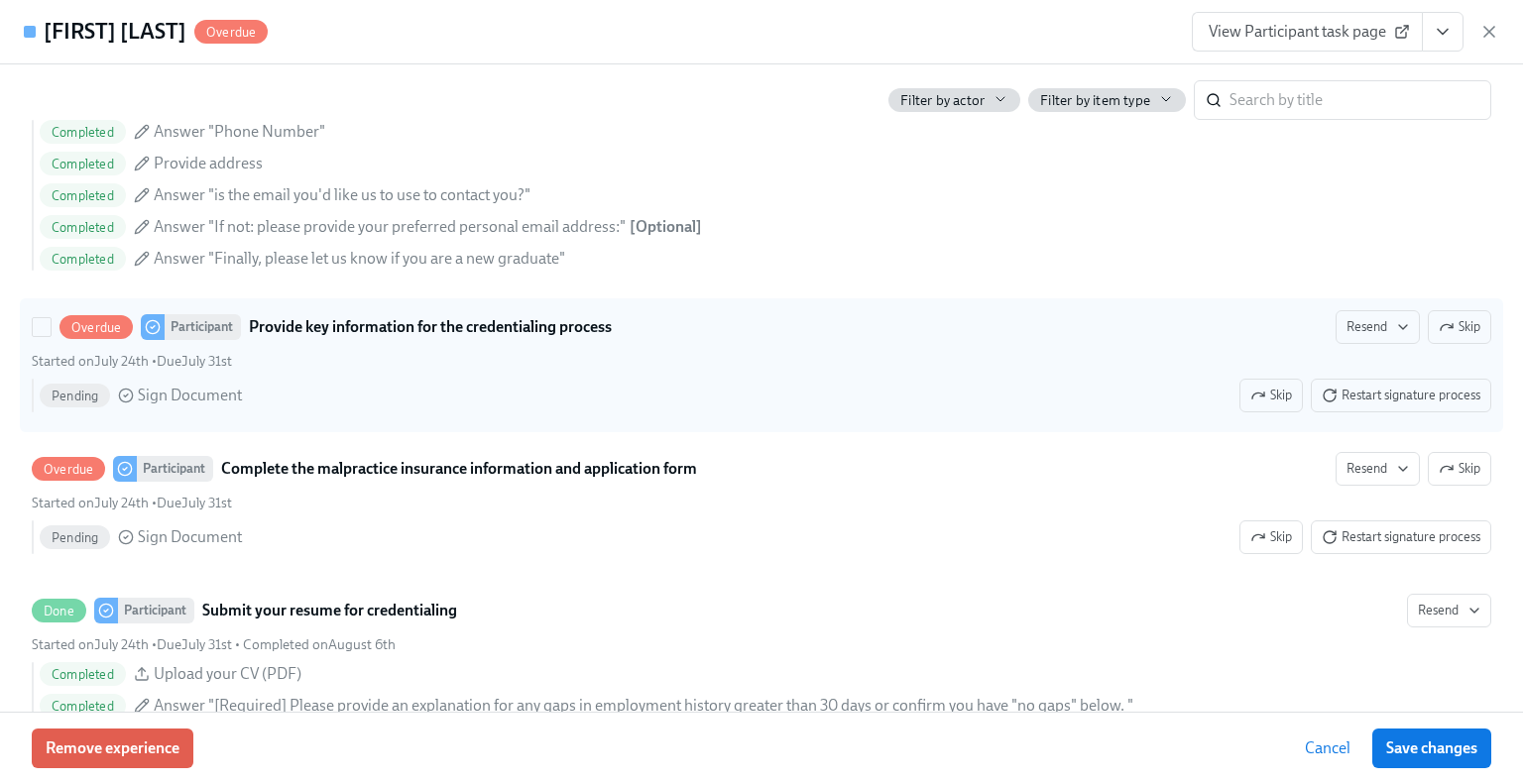 scroll, scrollTop: 2280, scrollLeft: 0, axis: vertical 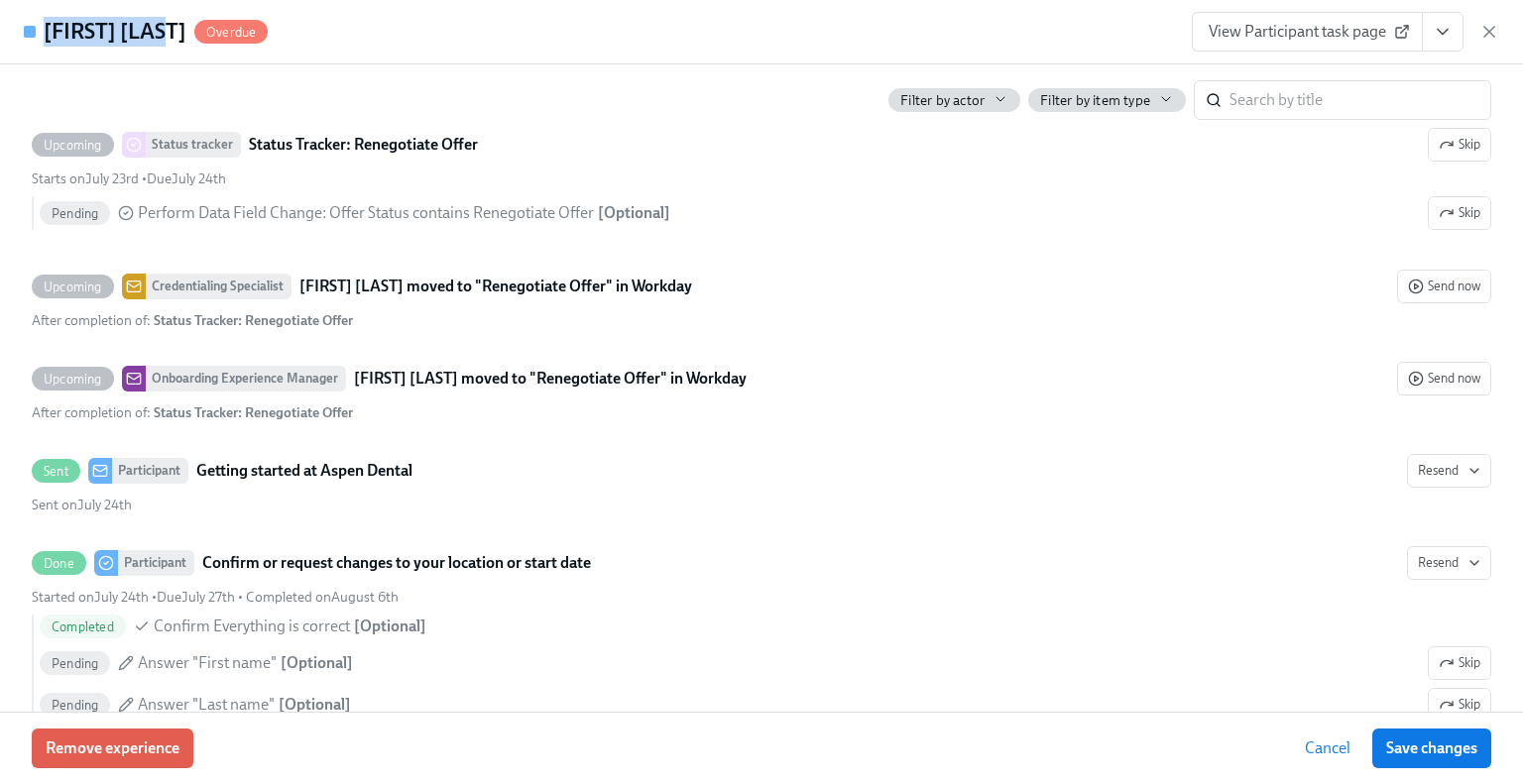drag, startPoint x: 173, startPoint y: 33, endPoint x: 46, endPoint y: 32, distance: 127.0039 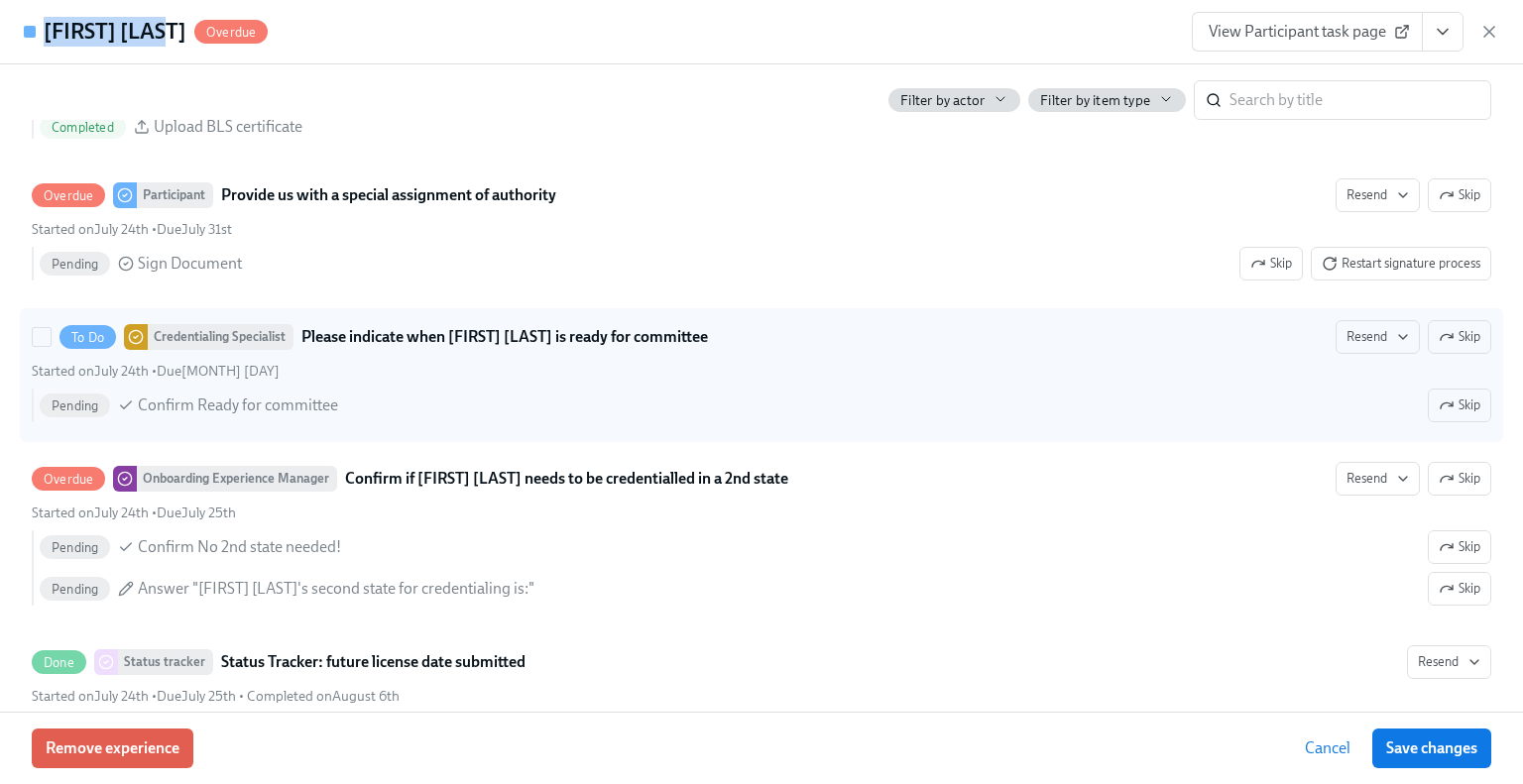 scroll, scrollTop: 4361, scrollLeft: 0, axis: vertical 